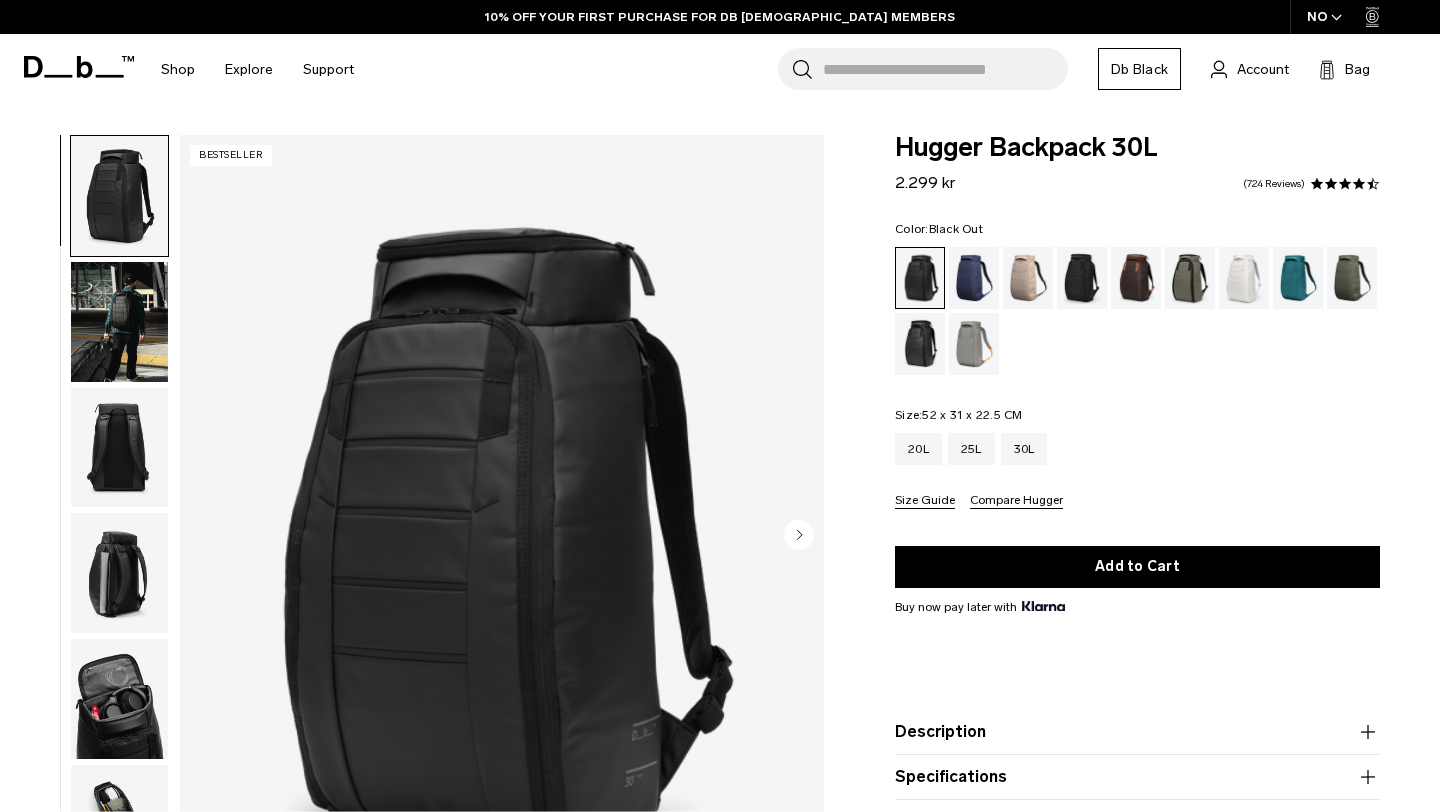 scroll, scrollTop: 505, scrollLeft: 0, axis: vertical 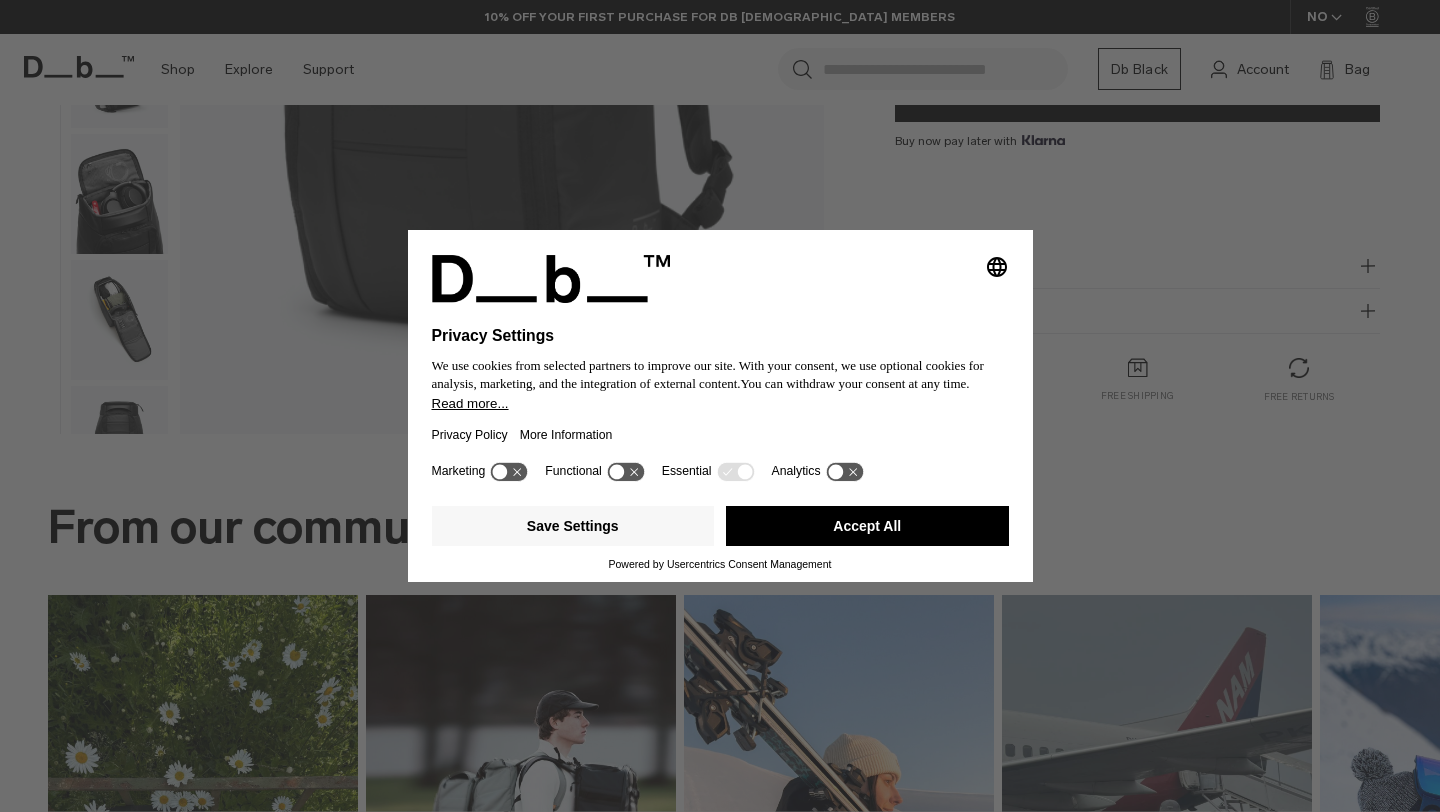 click on "Accept All" at bounding box center (867, 526) 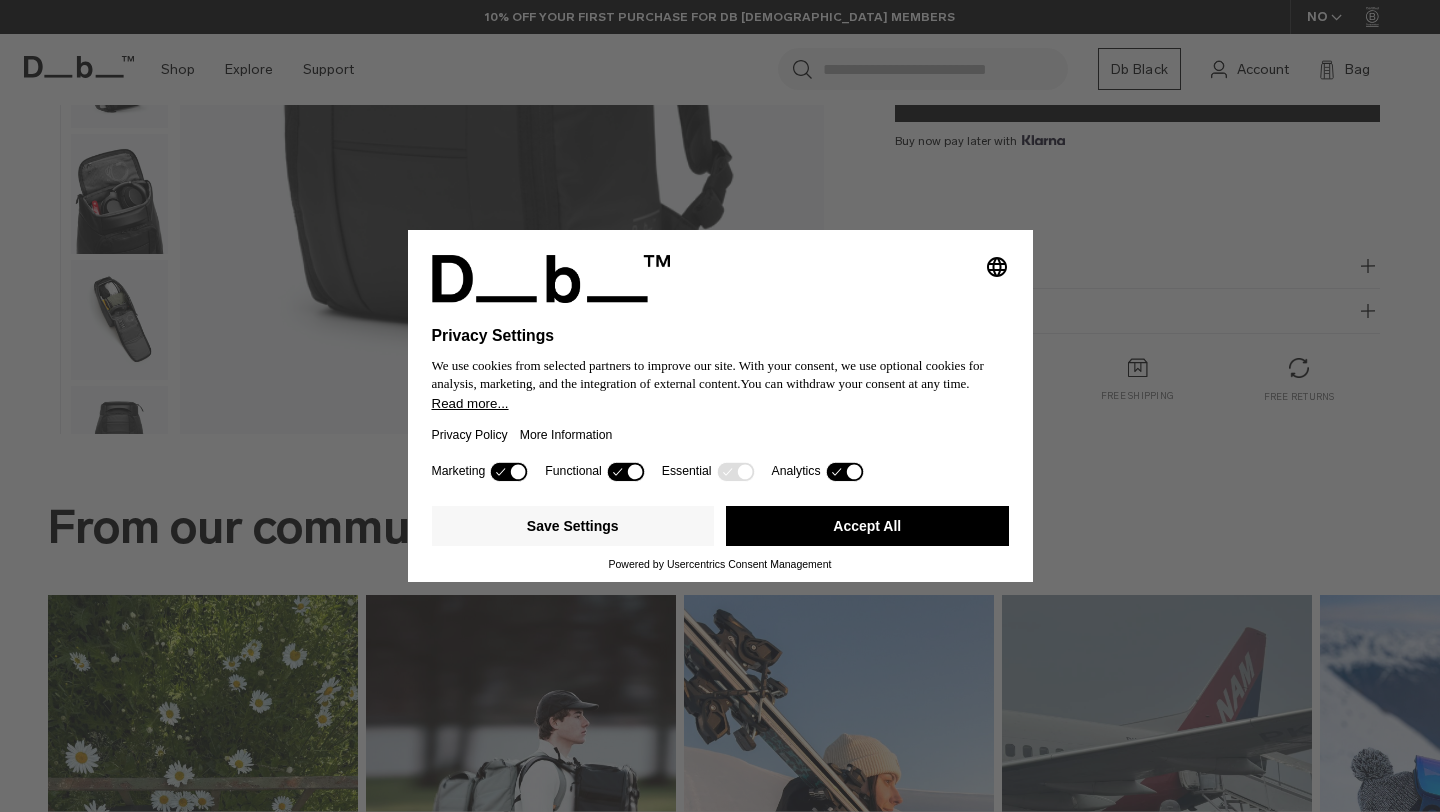 scroll, scrollTop: 0, scrollLeft: 0, axis: both 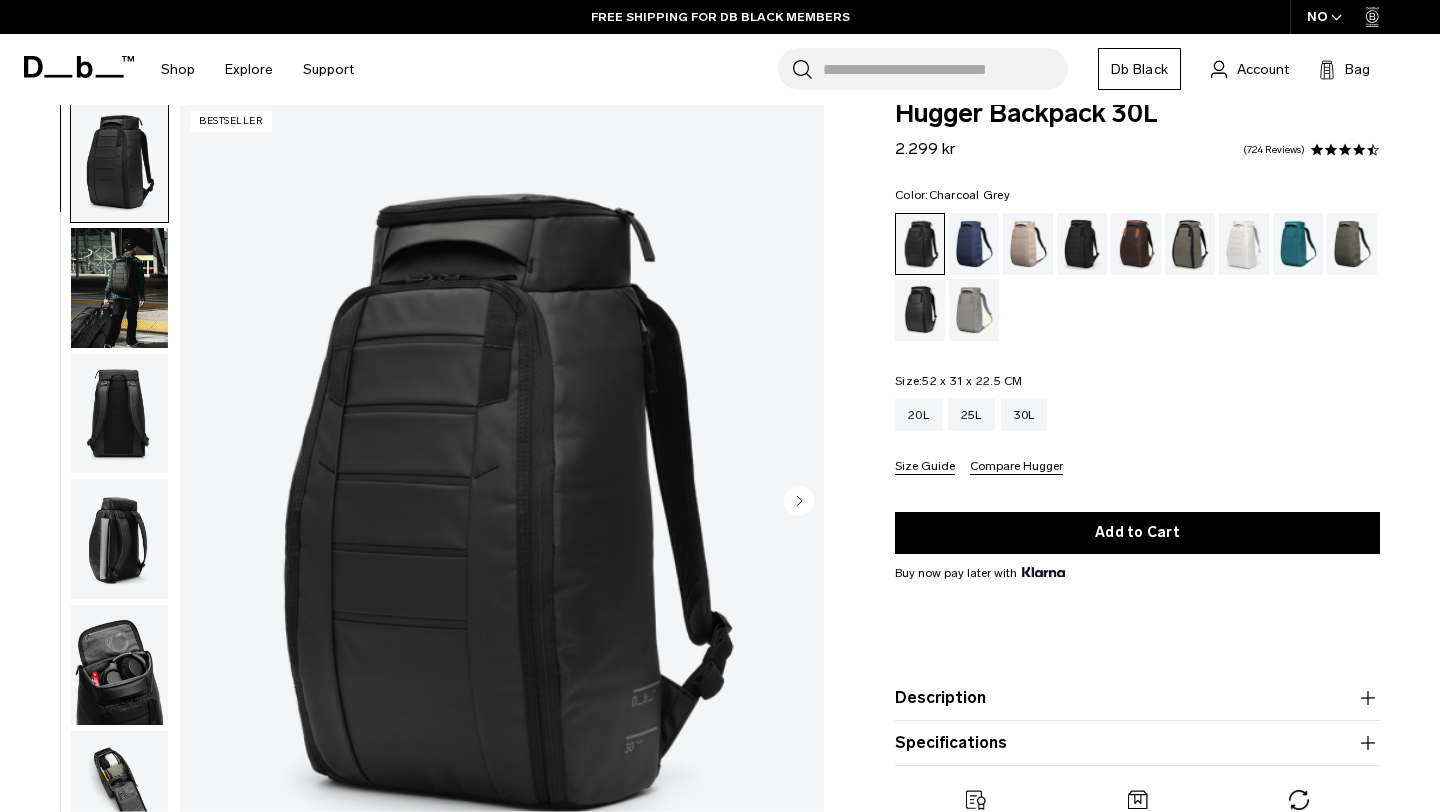 click at bounding box center [1082, 244] 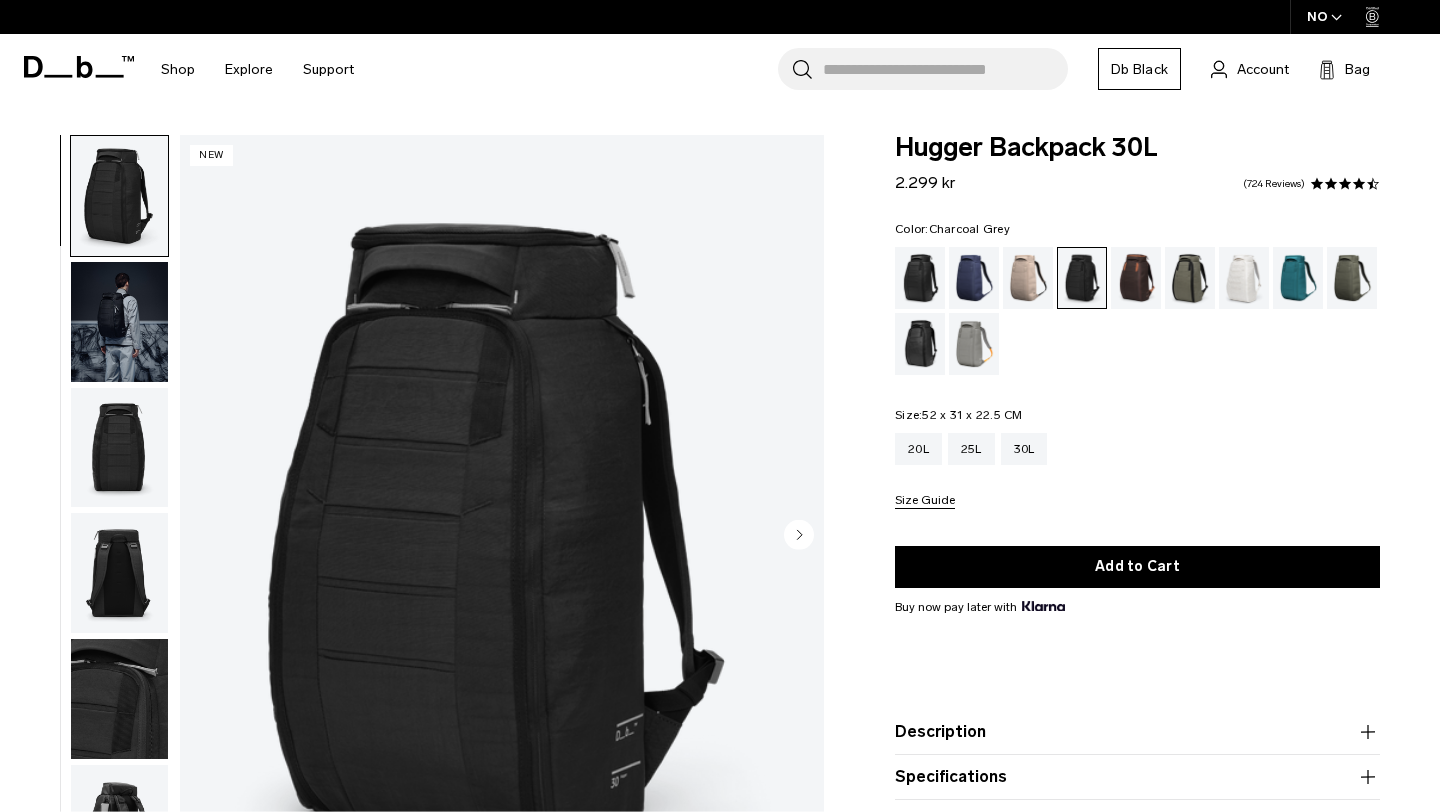 scroll, scrollTop: 0, scrollLeft: 0, axis: both 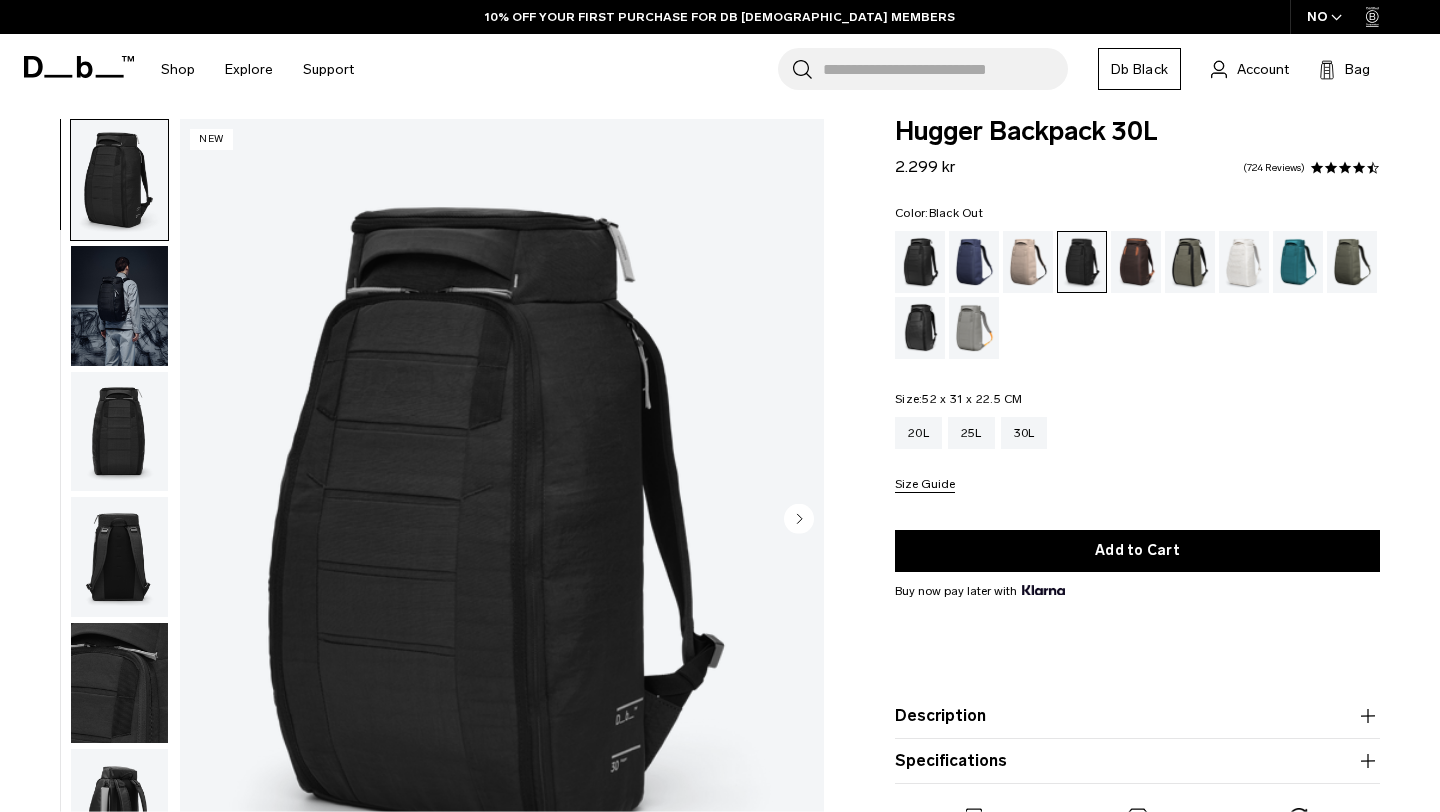 click at bounding box center [920, 262] 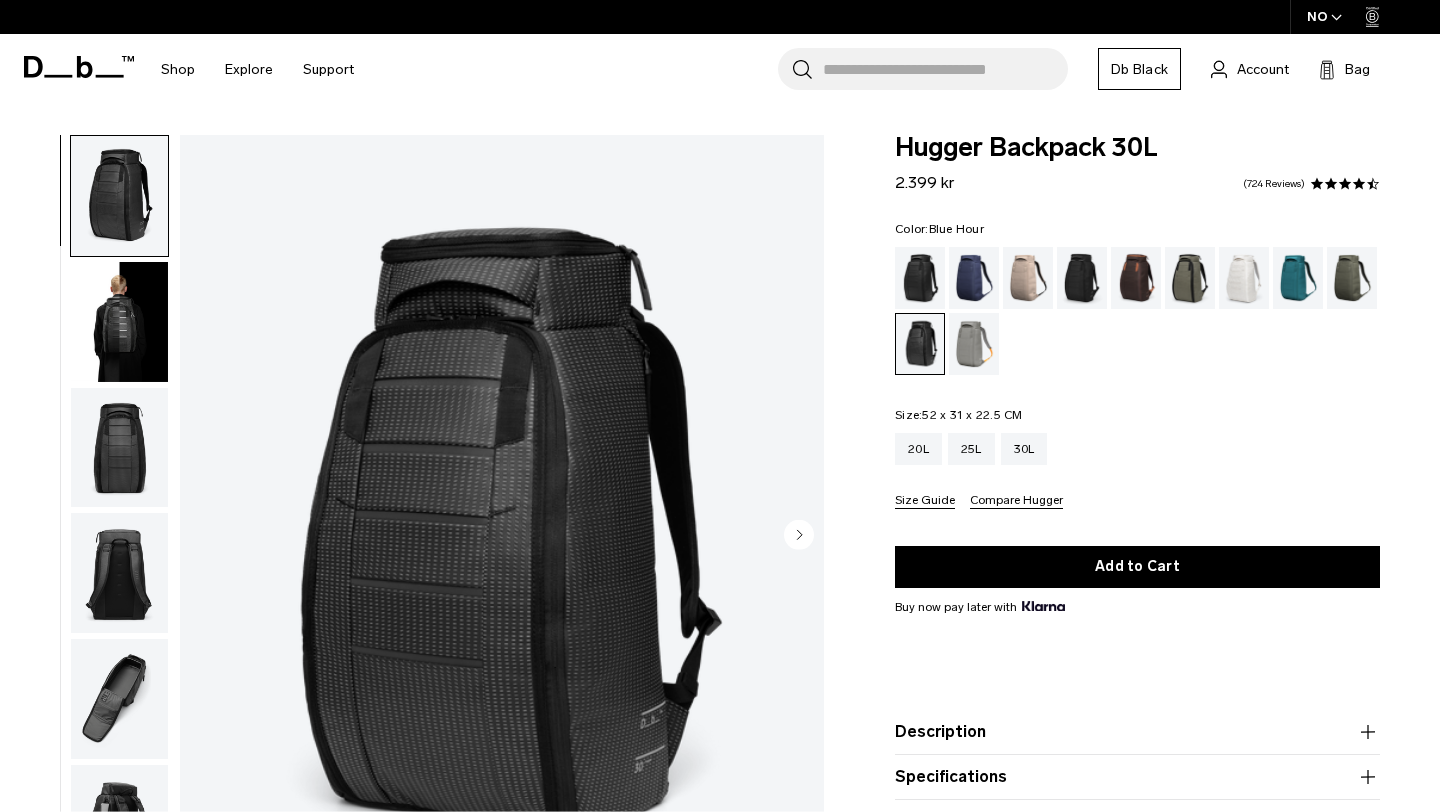 scroll, scrollTop: 0, scrollLeft: 0, axis: both 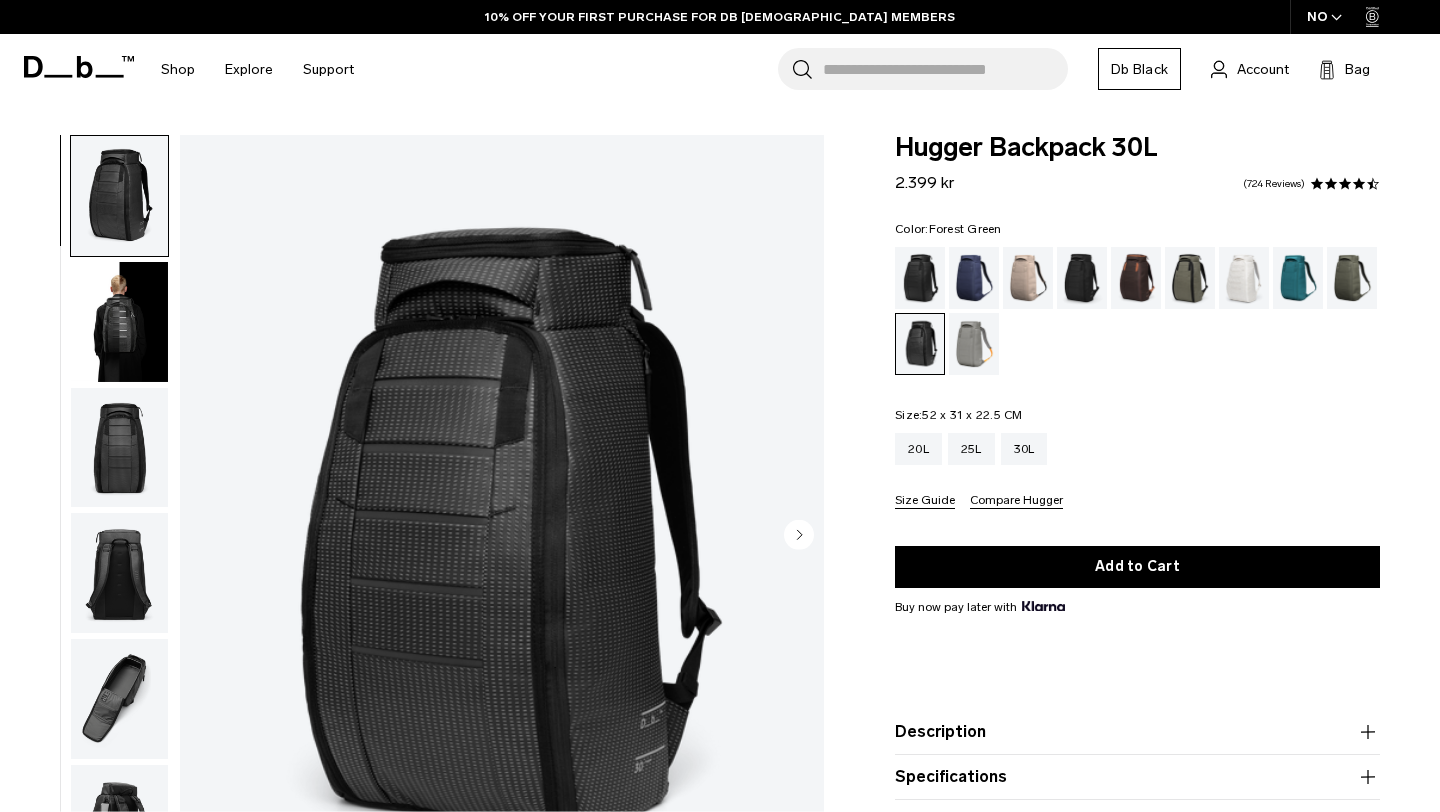 click at bounding box center (1190, 278) 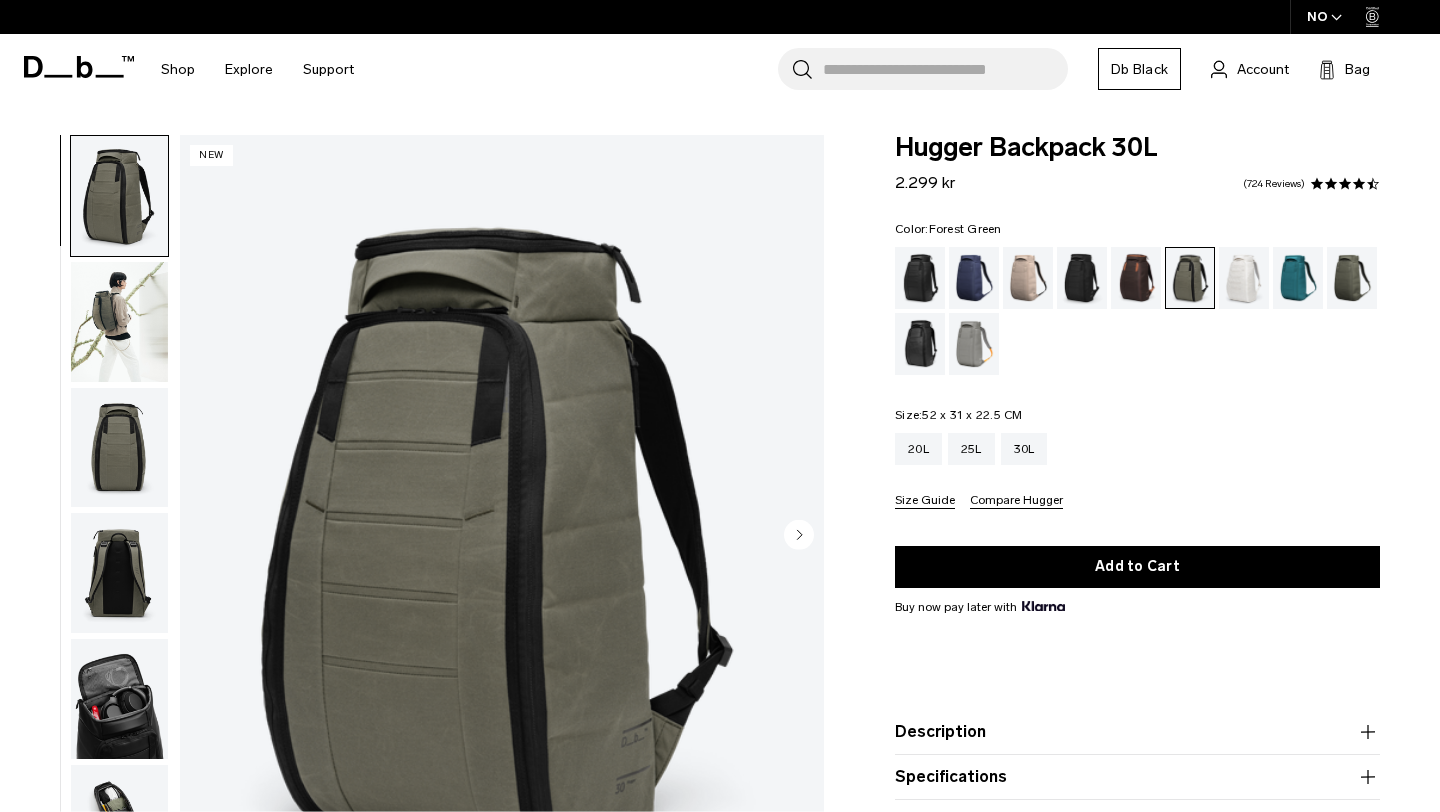 scroll, scrollTop: 0, scrollLeft: 0, axis: both 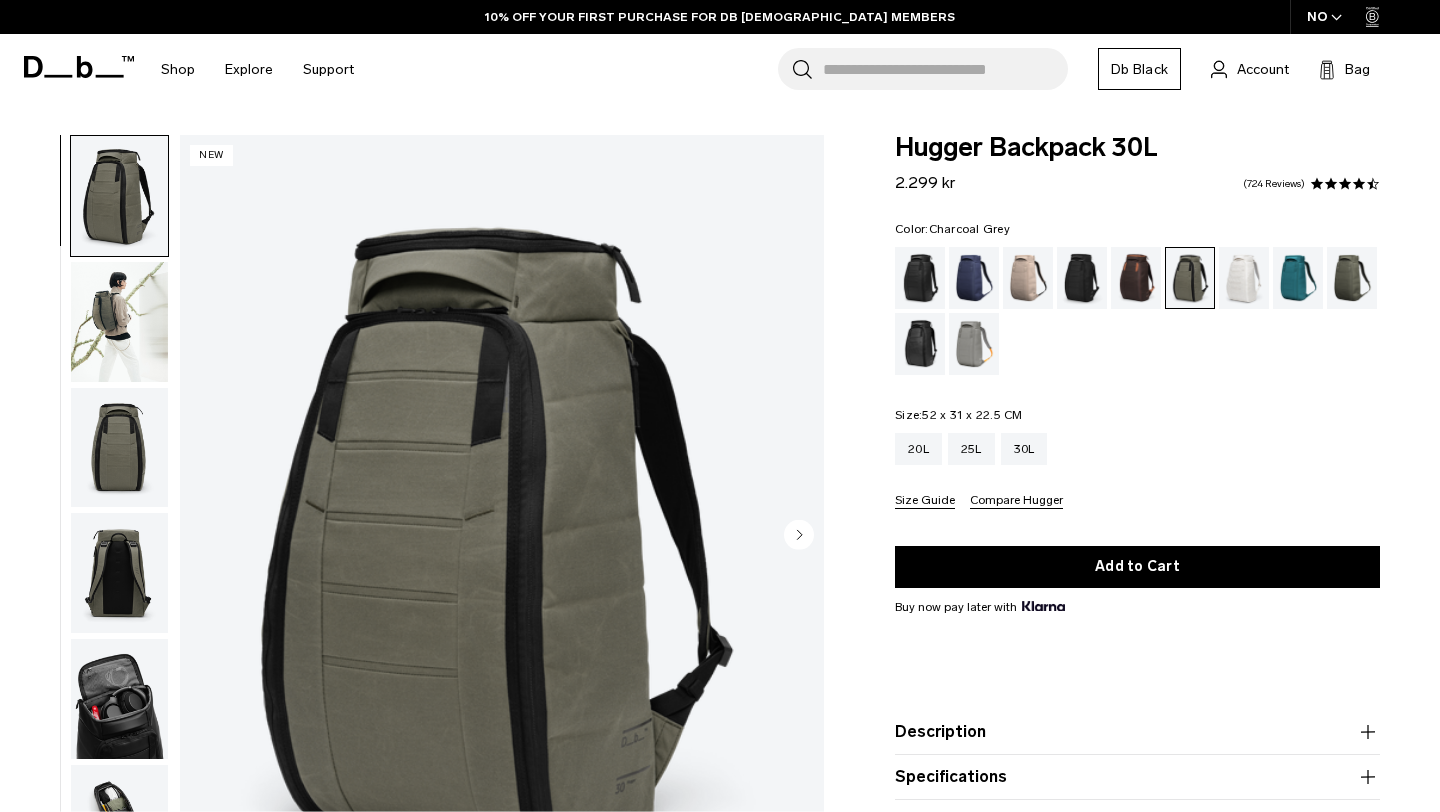 click at bounding box center (1082, 278) 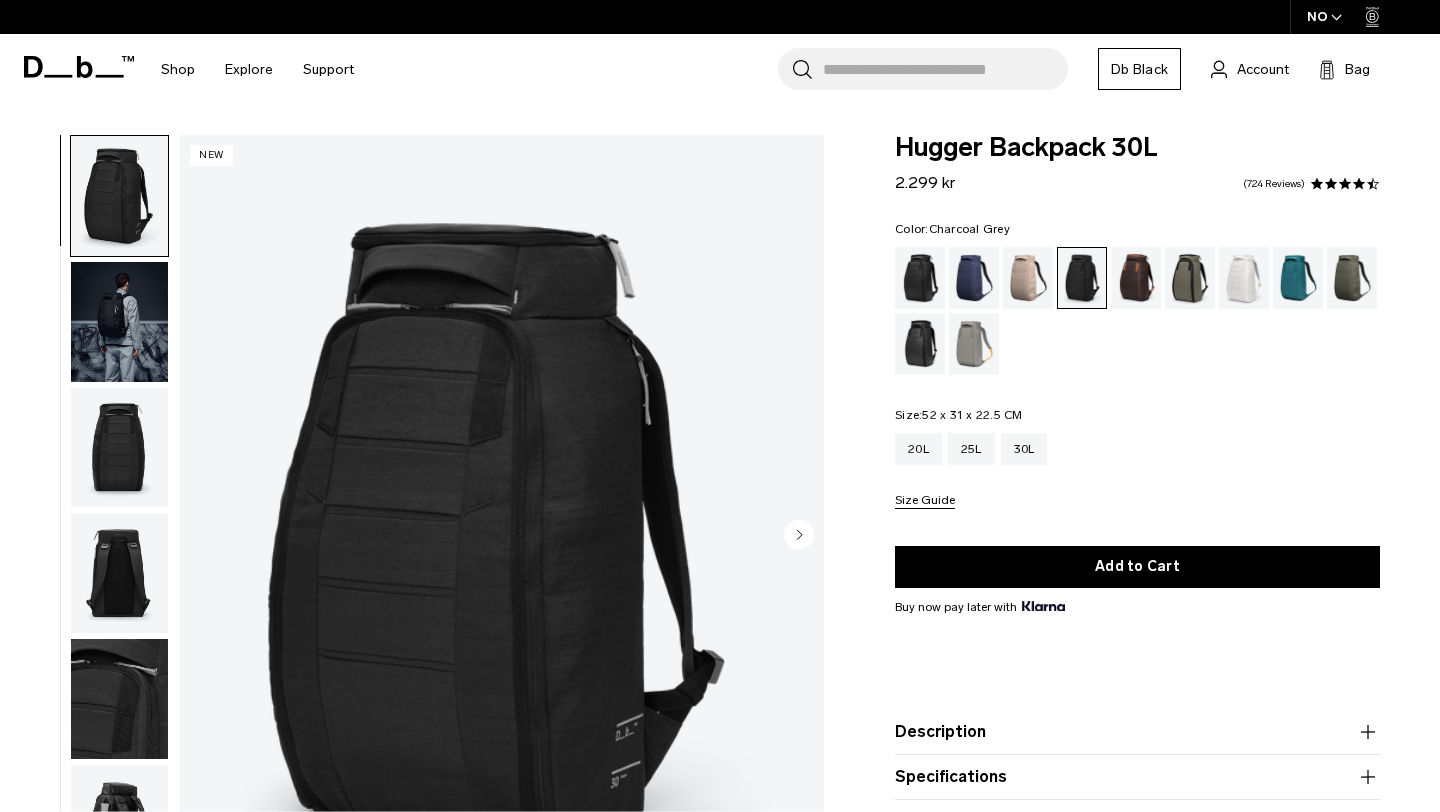 scroll, scrollTop: 0, scrollLeft: 0, axis: both 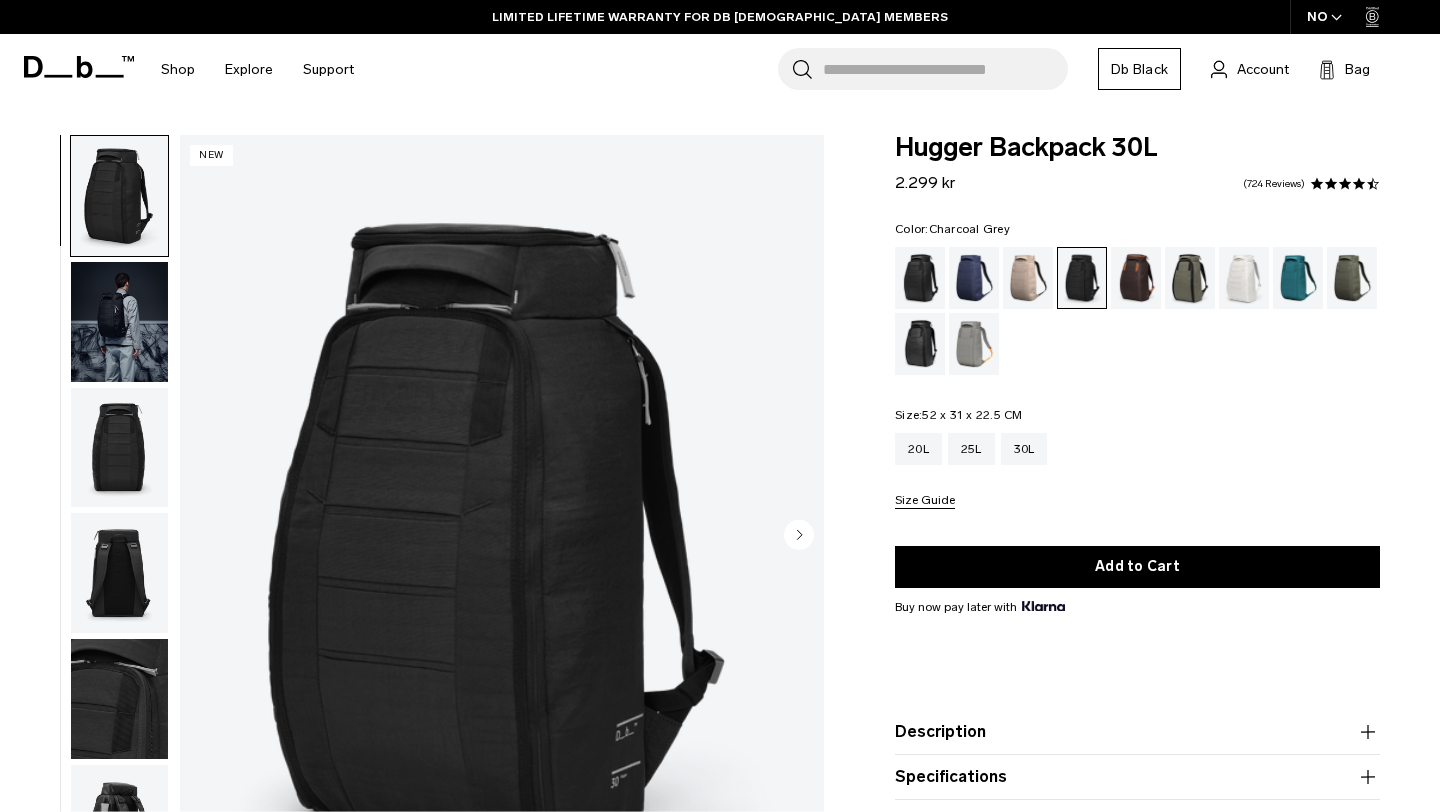 click 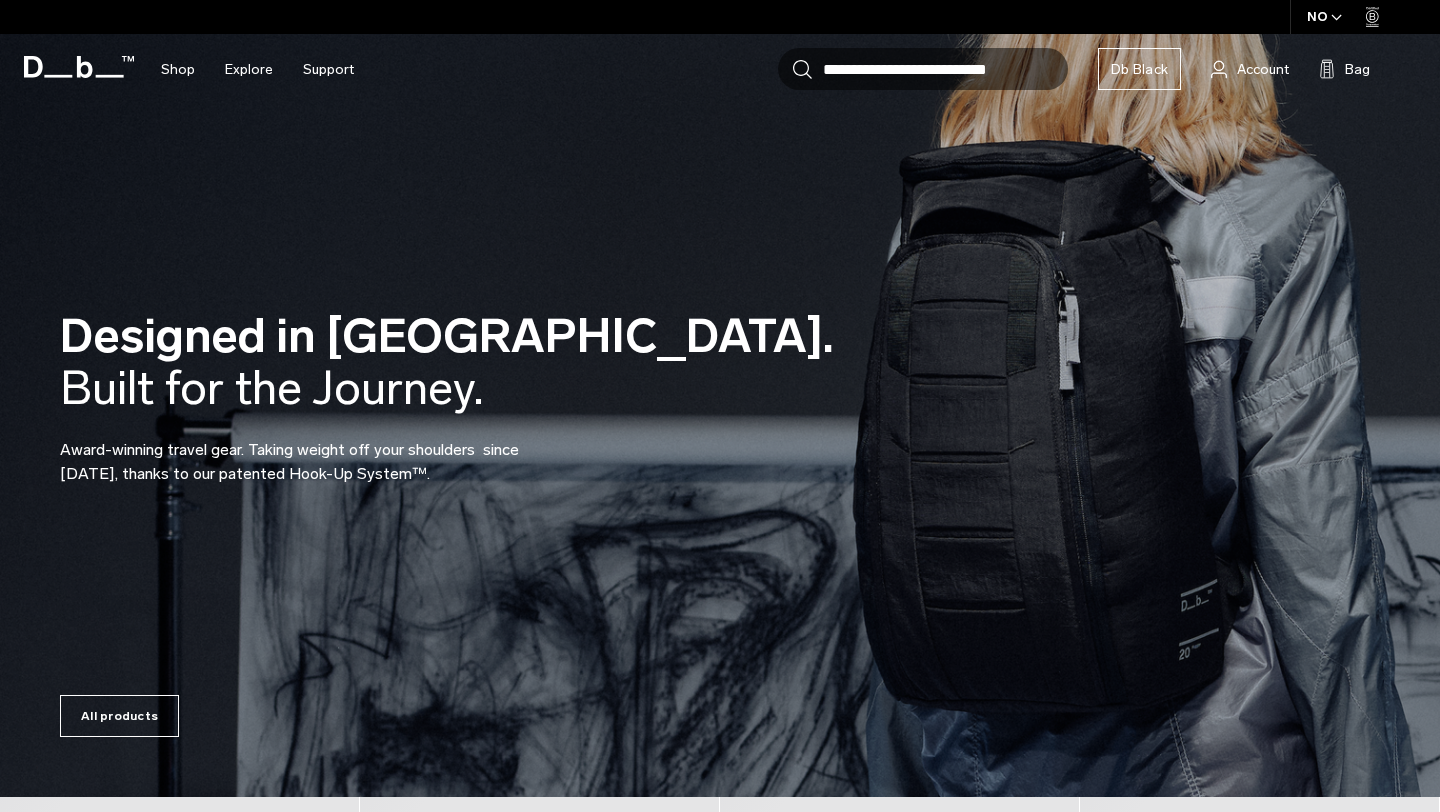 scroll, scrollTop: 0, scrollLeft: 0, axis: both 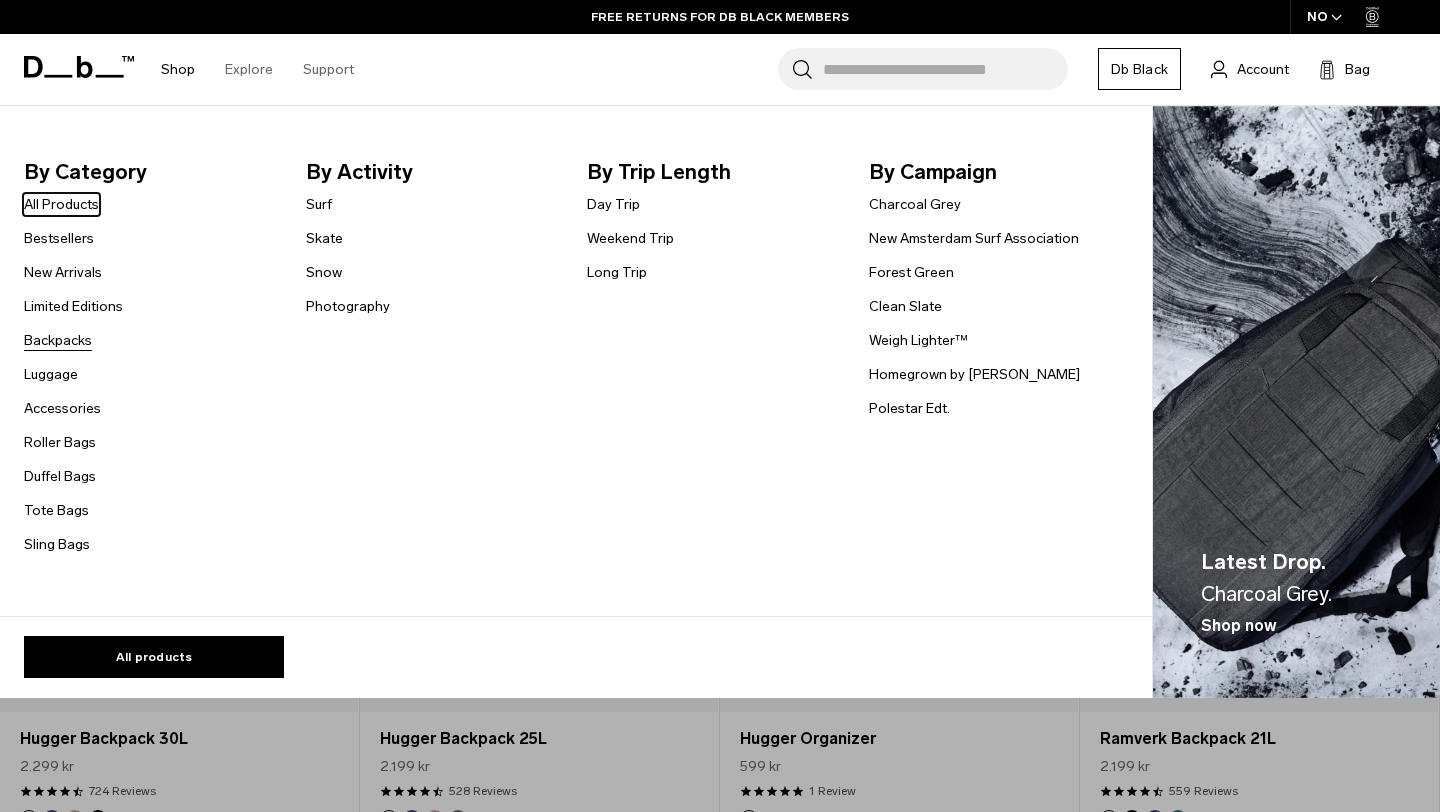 click on "Backpacks" at bounding box center [58, 340] 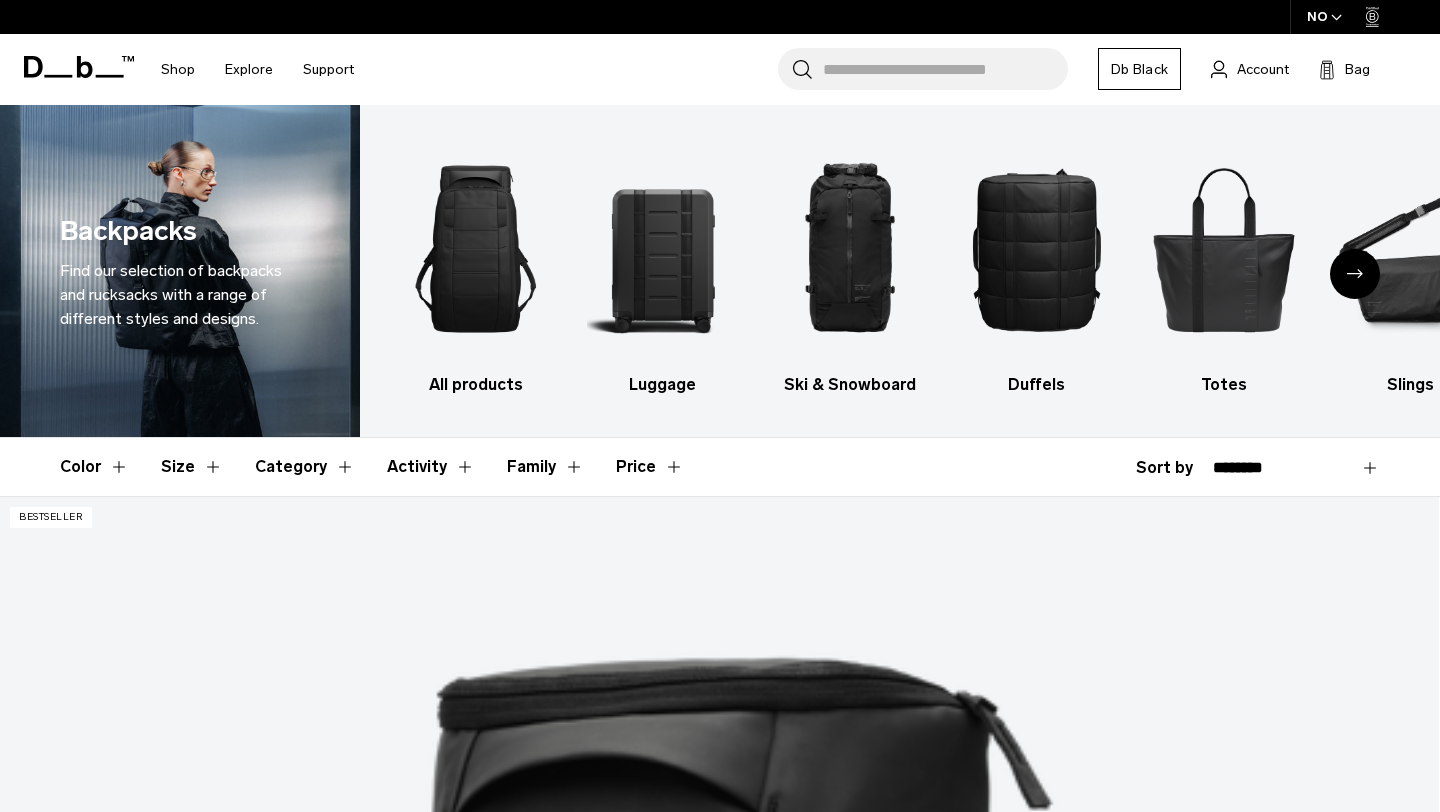 scroll, scrollTop: 168, scrollLeft: 0, axis: vertical 